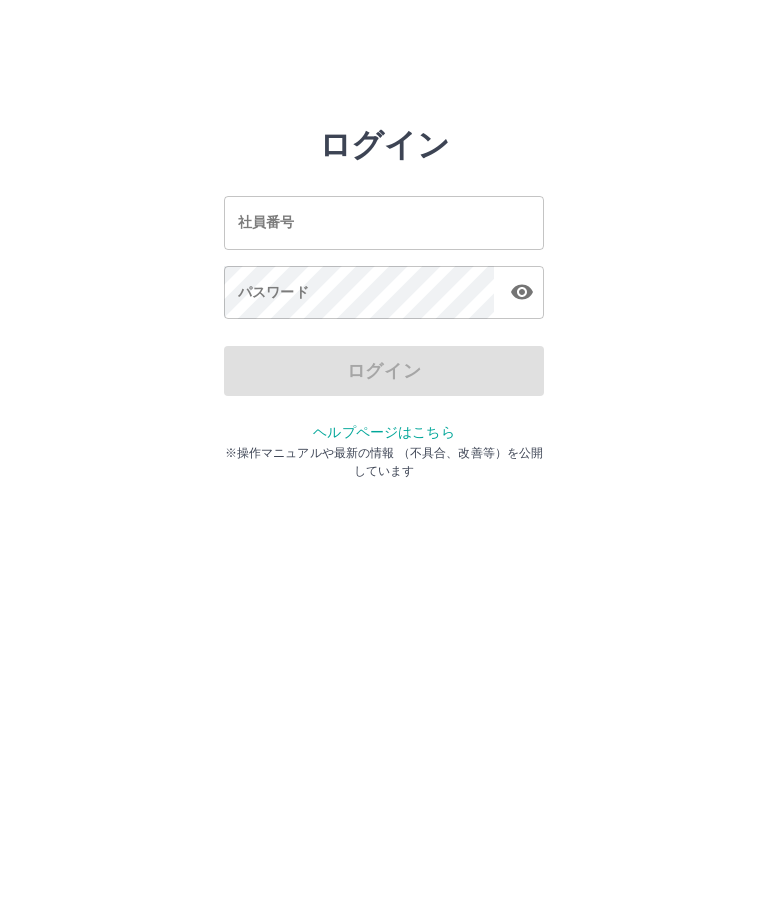 scroll, scrollTop: 0, scrollLeft: 0, axis: both 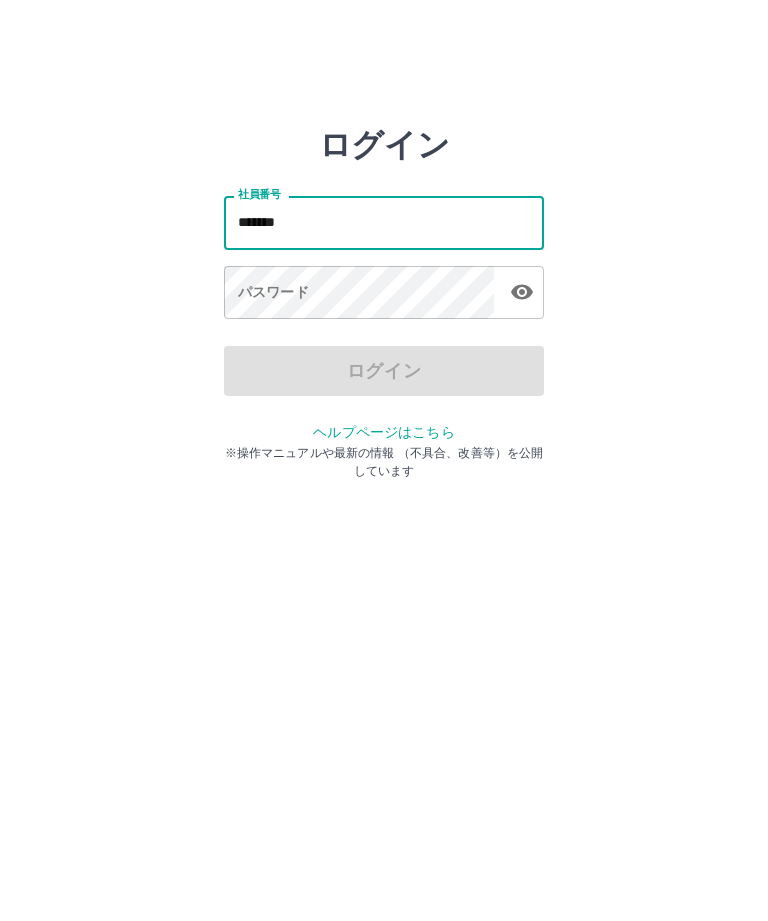 type on "*******" 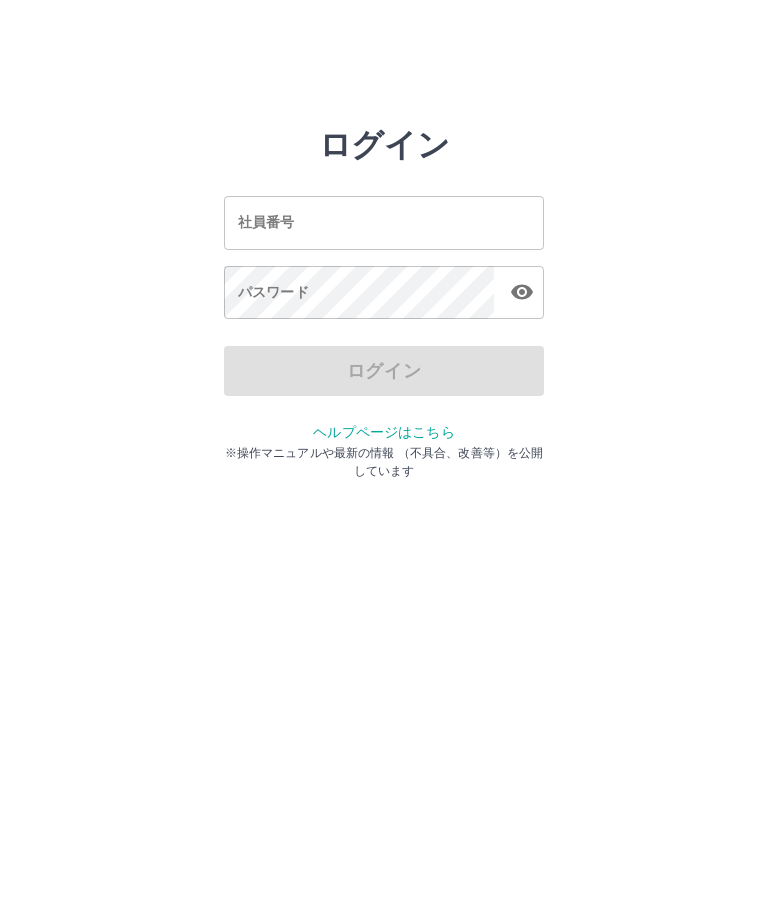 scroll, scrollTop: 0, scrollLeft: 0, axis: both 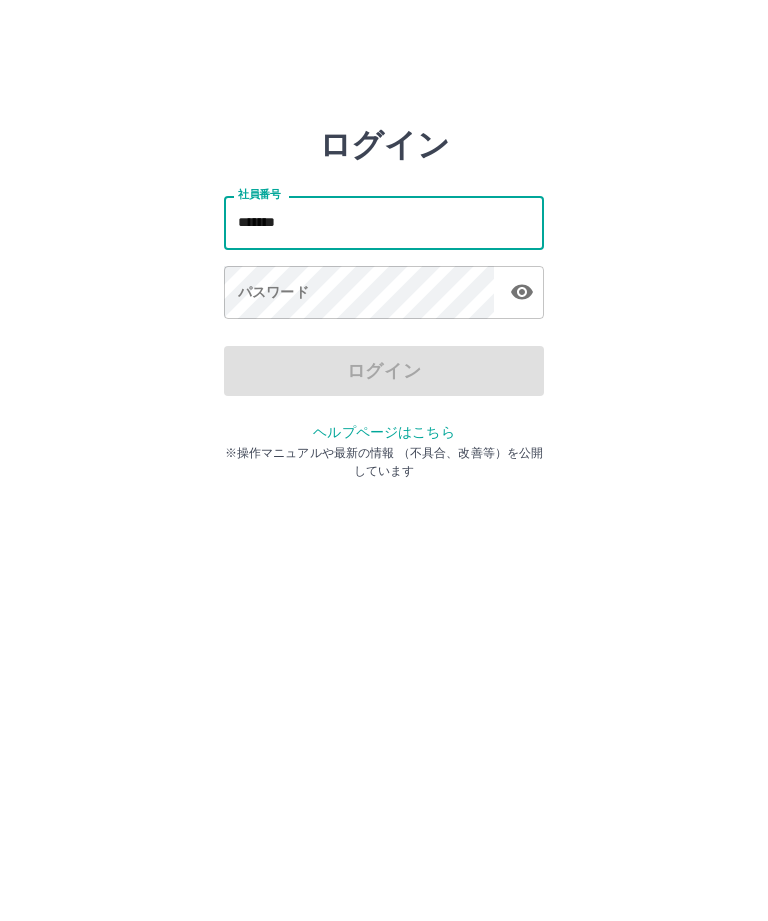 type on "*******" 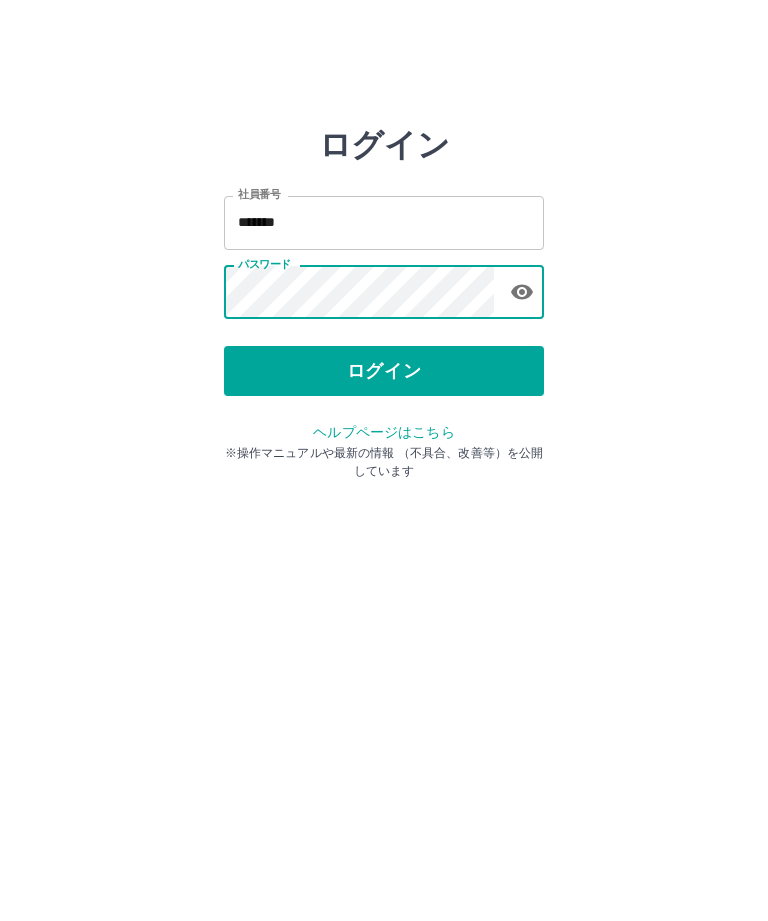click 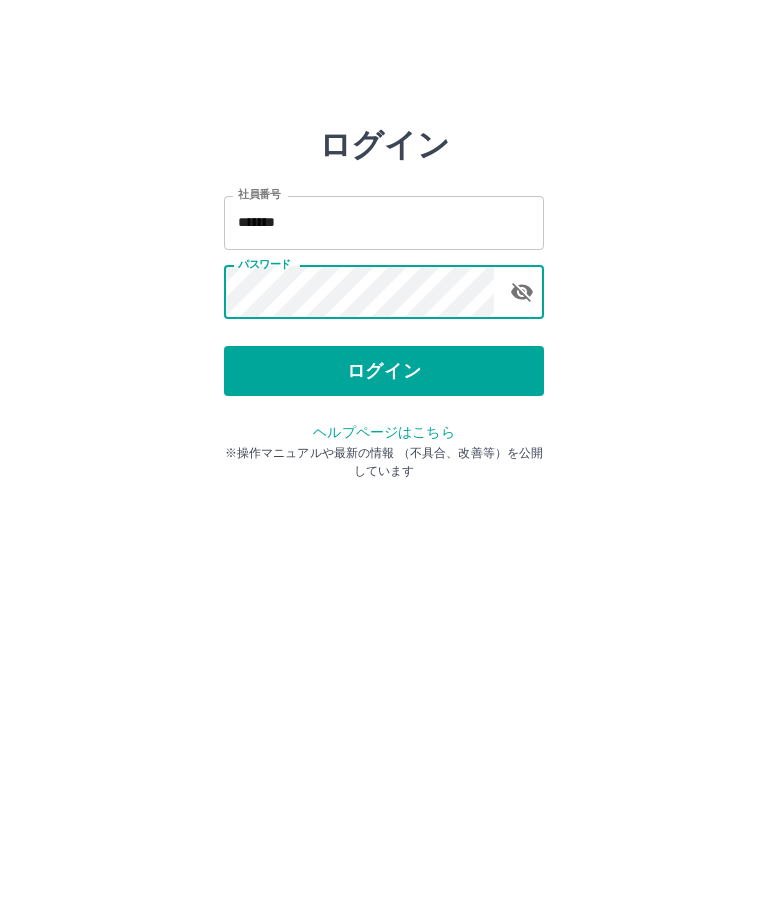 click on "ログイン" at bounding box center (384, 371) 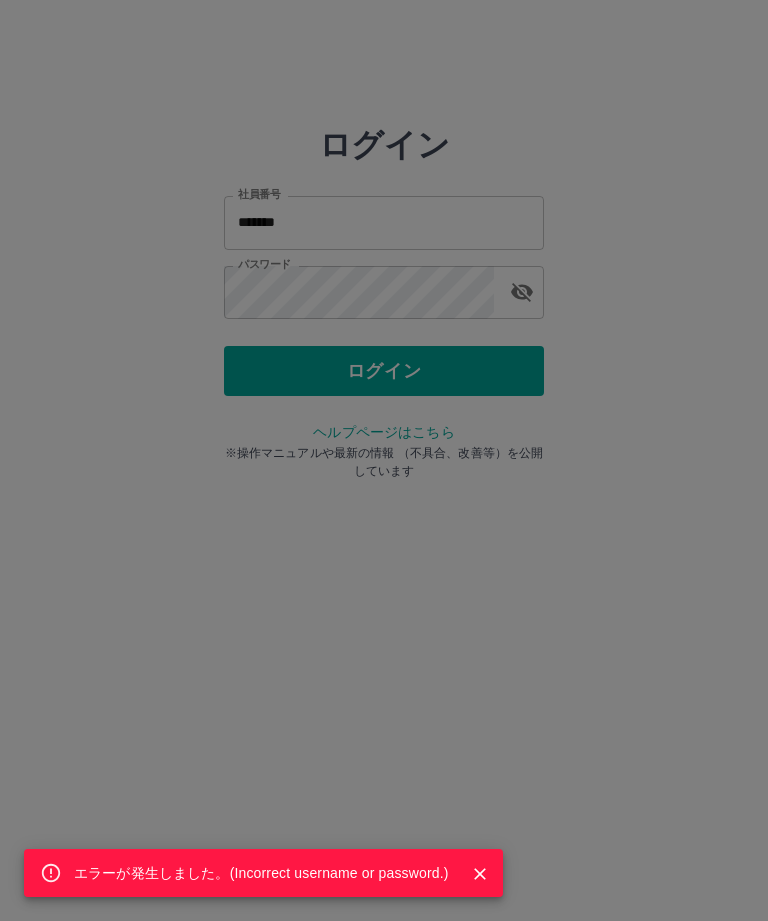 click on "エラーが発生しました。( Incorrect username or password. )" at bounding box center (261, 873) 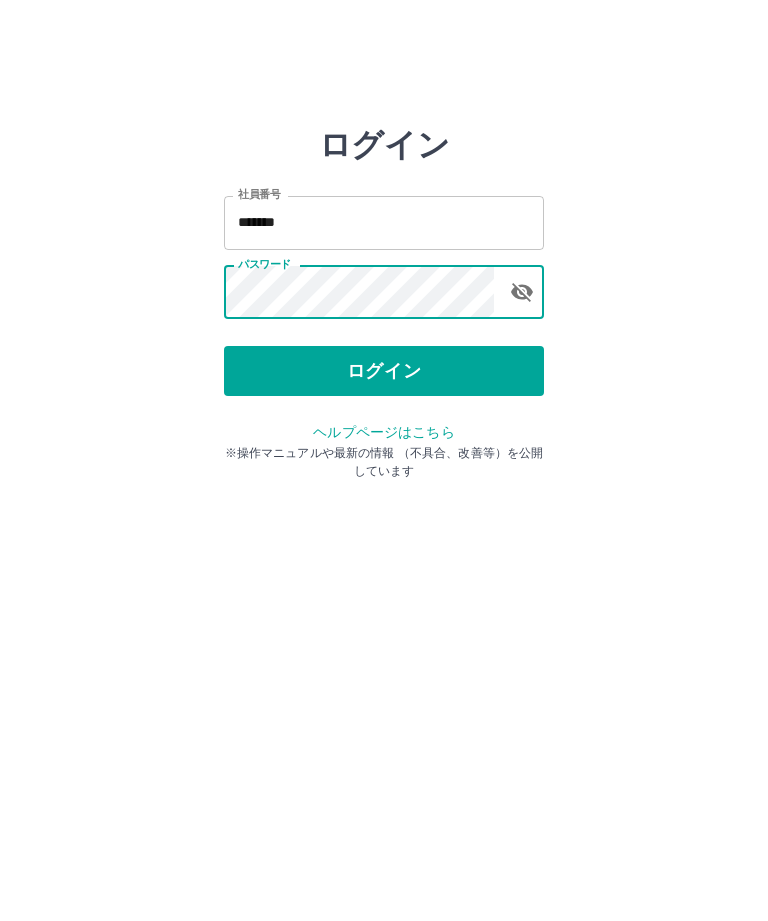 click on "ログイン" at bounding box center [384, 371] 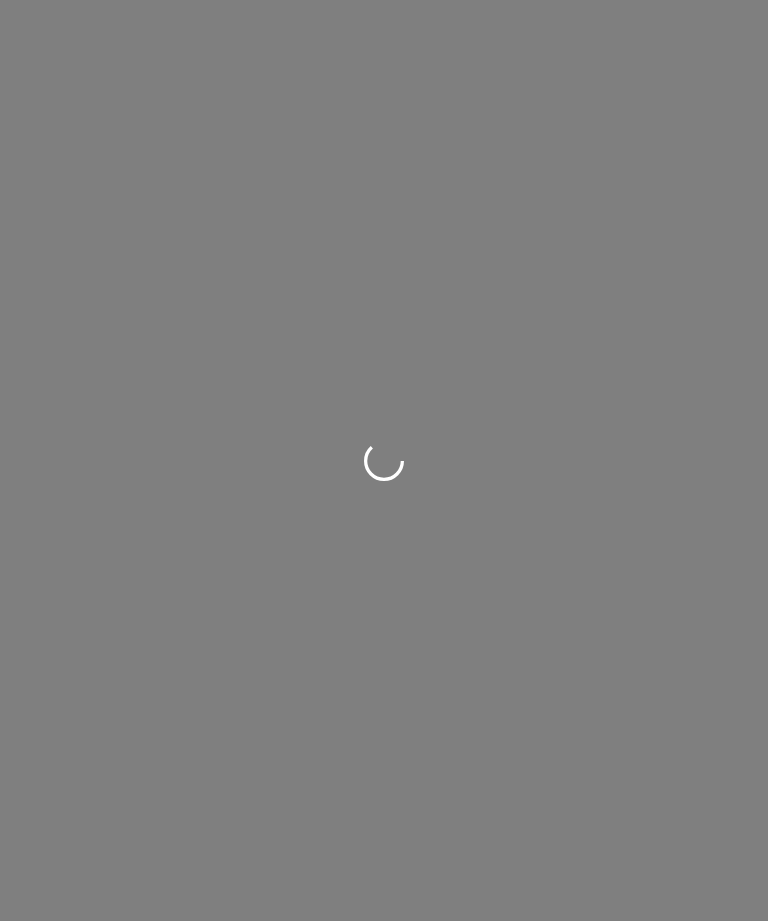 scroll, scrollTop: 0, scrollLeft: 0, axis: both 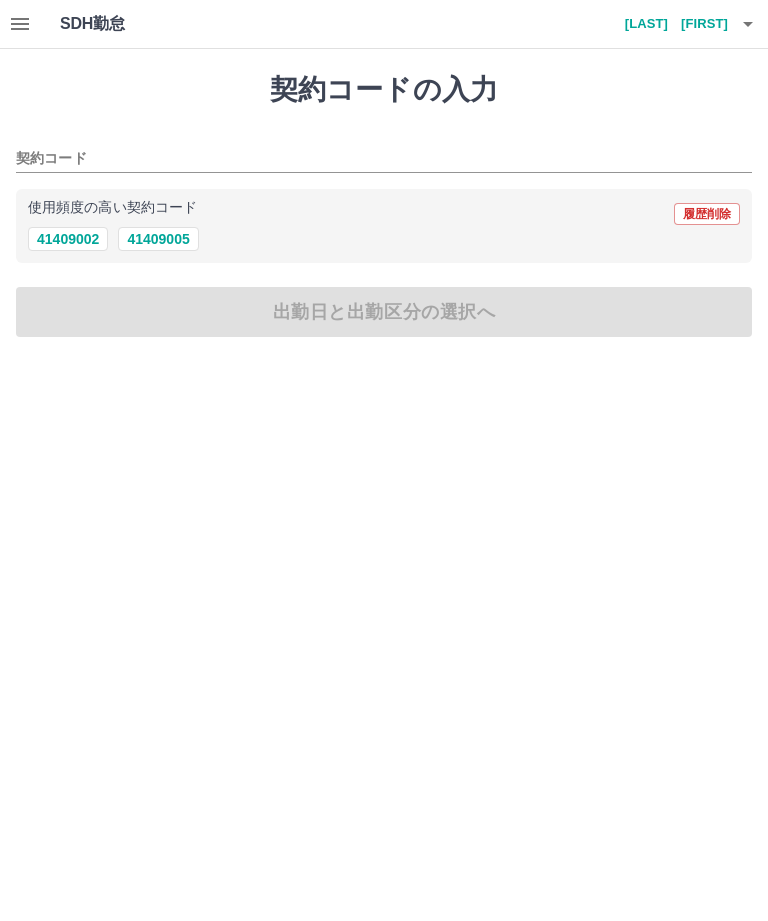 click on "41409005" at bounding box center [158, 239] 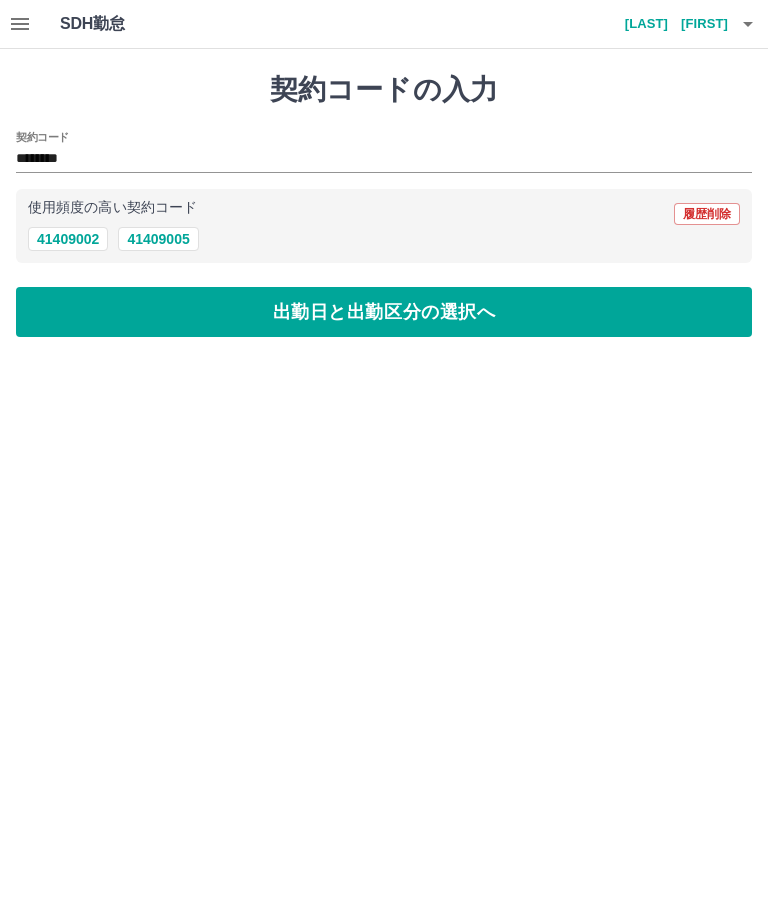 click on "出勤日と出勤区分の選択へ" at bounding box center (384, 312) 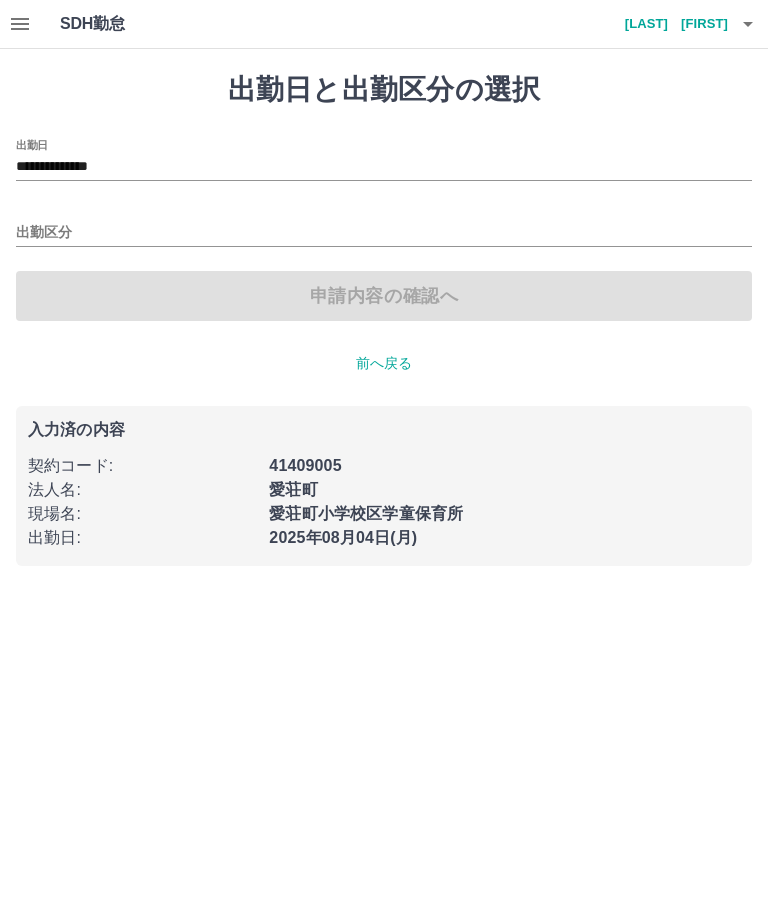 click on "出勤区分" at bounding box center [384, 233] 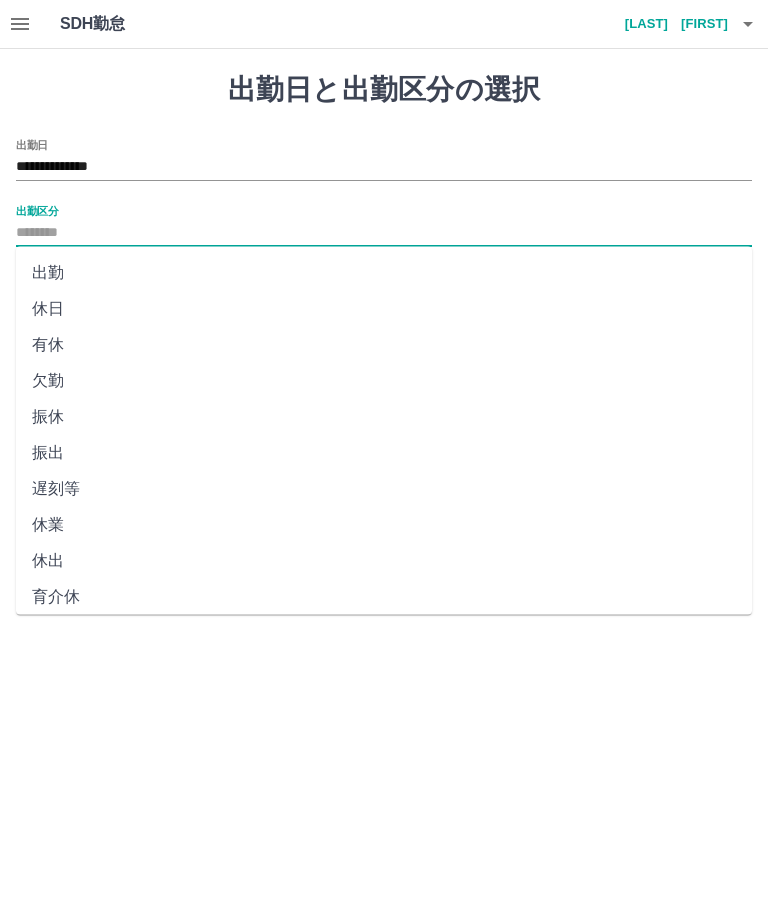 click on "出勤" at bounding box center [384, 273] 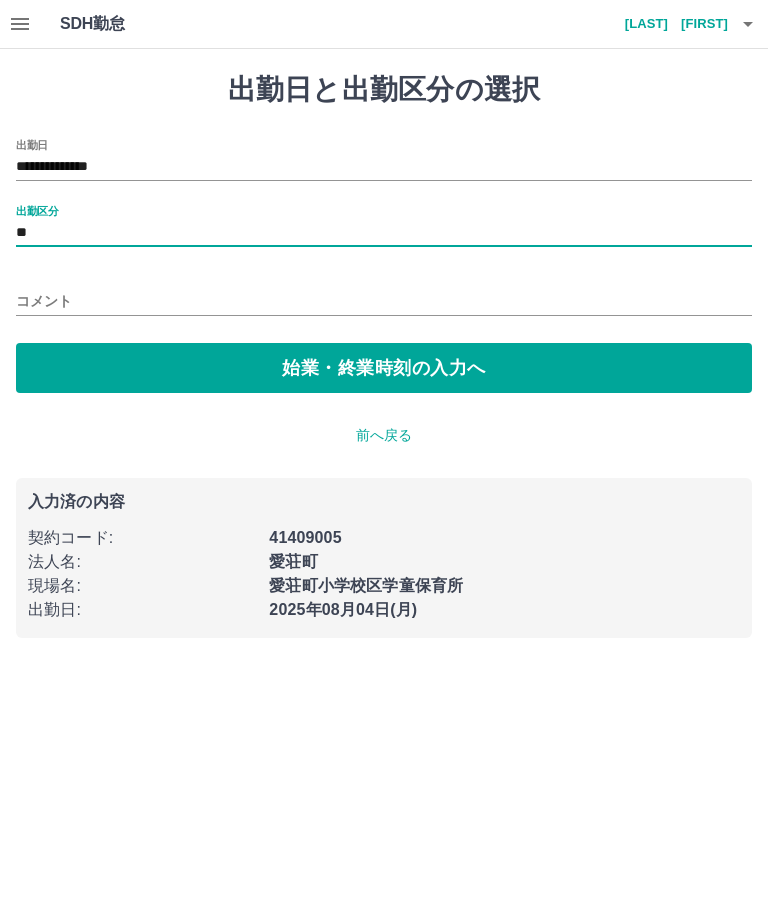 click on "始業・終業時刻の入力へ" at bounding box center (384, 368) 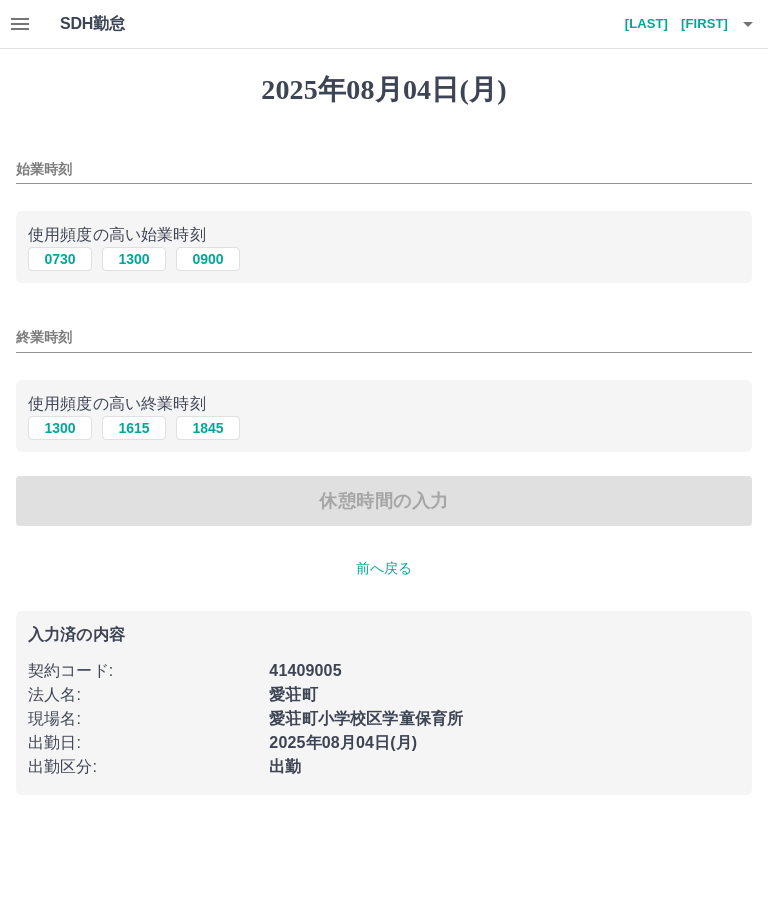 click on "0730" at bounding box center [60, 259] 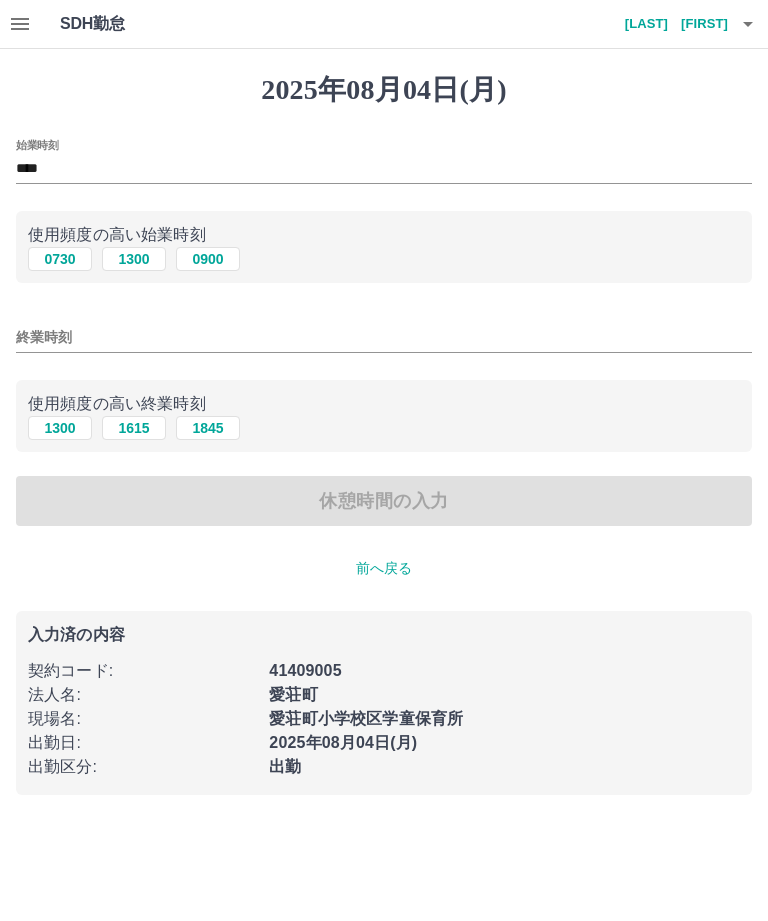 click on "使用頻度の高い終業時刻" at bounding box center (384, 404) 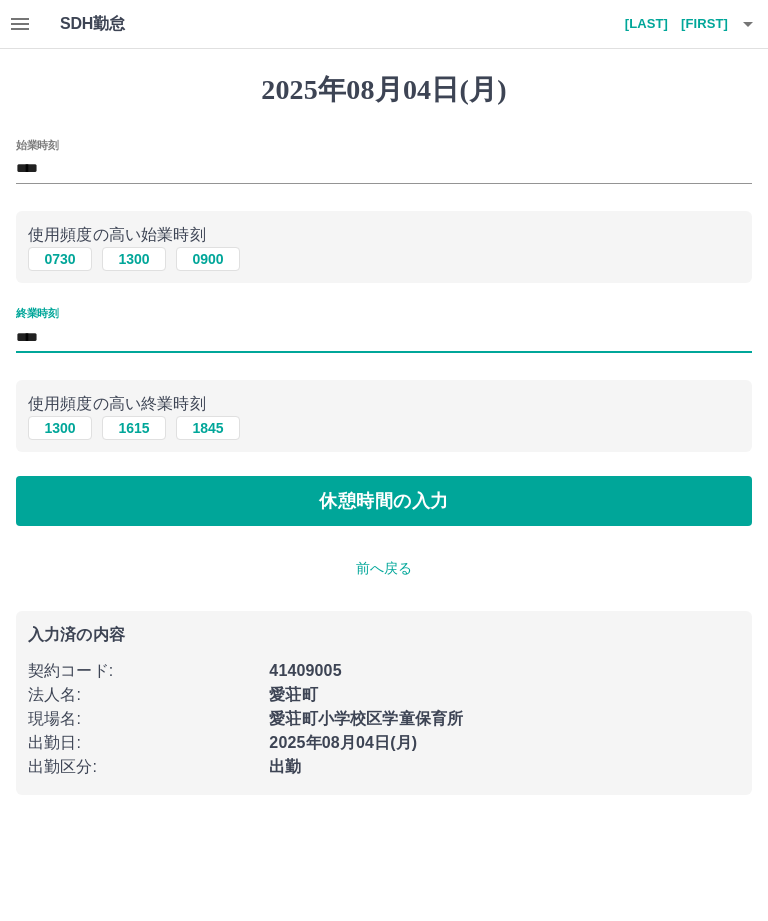 type on "****" 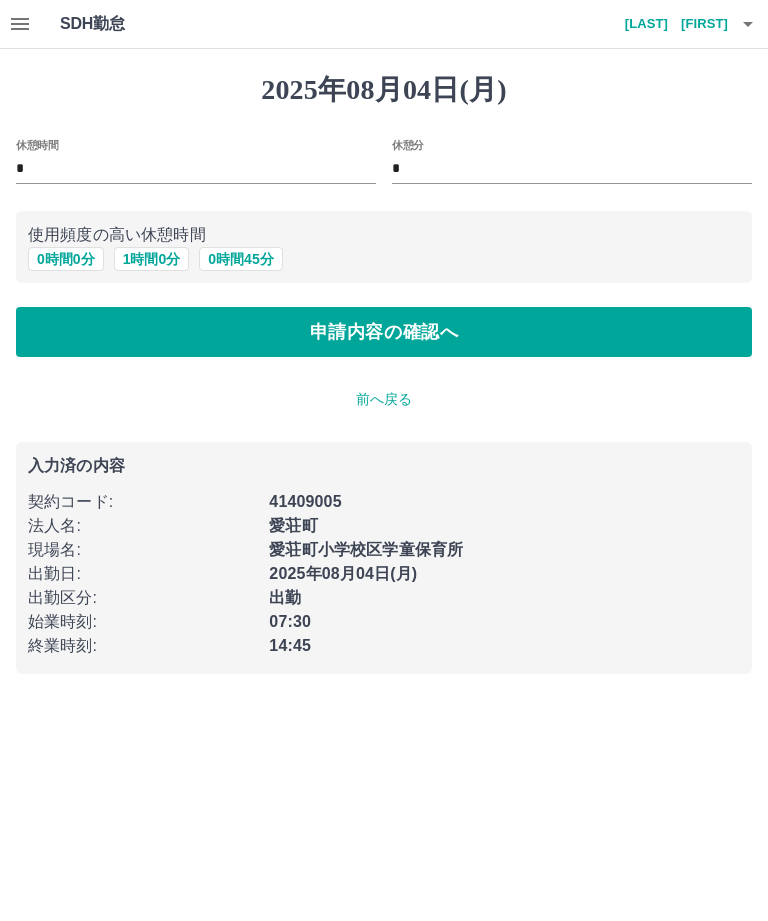 click on "0 時間 45 分" at bounding box center [240, 259] 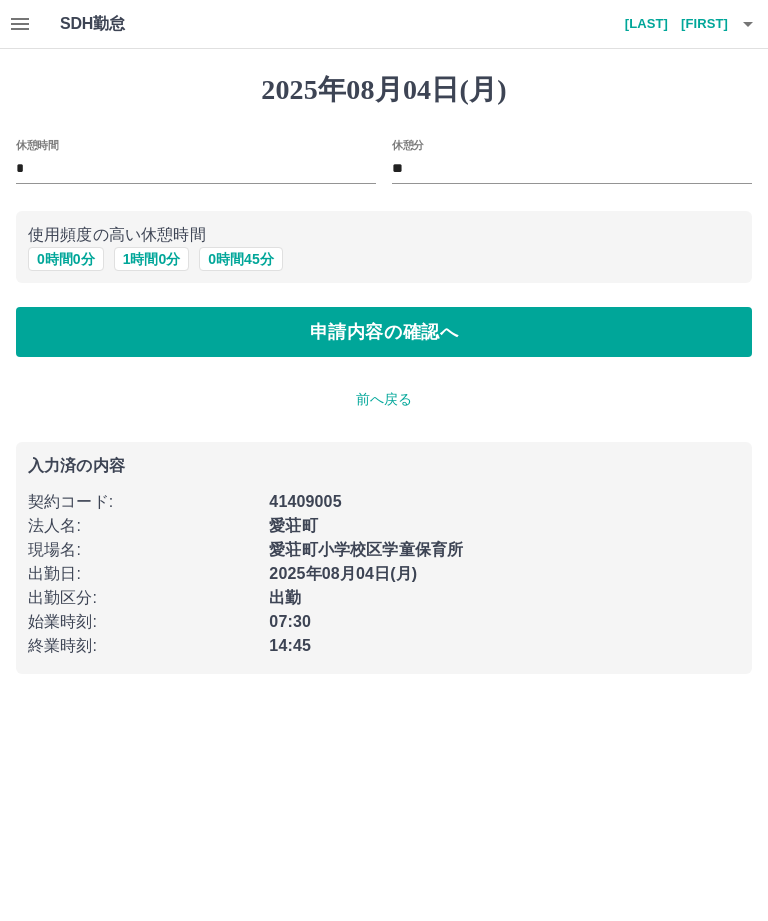 click on "申請内容の確認へ" at bounding box center (384, 332) 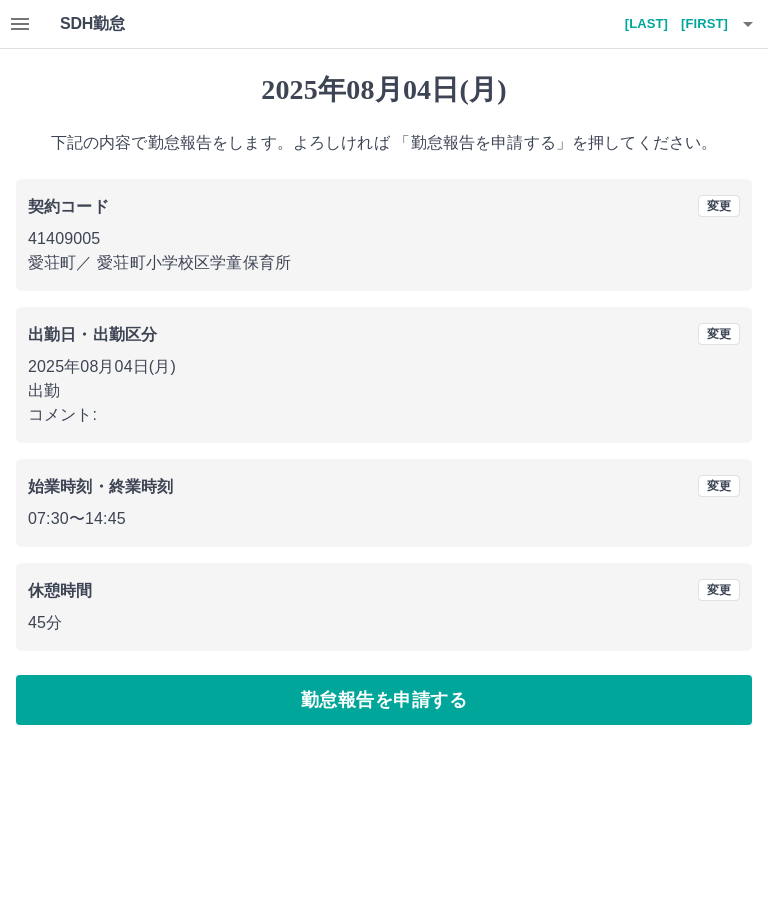 click on "勤怠報告を申請する" at bounding box center (384, 700) 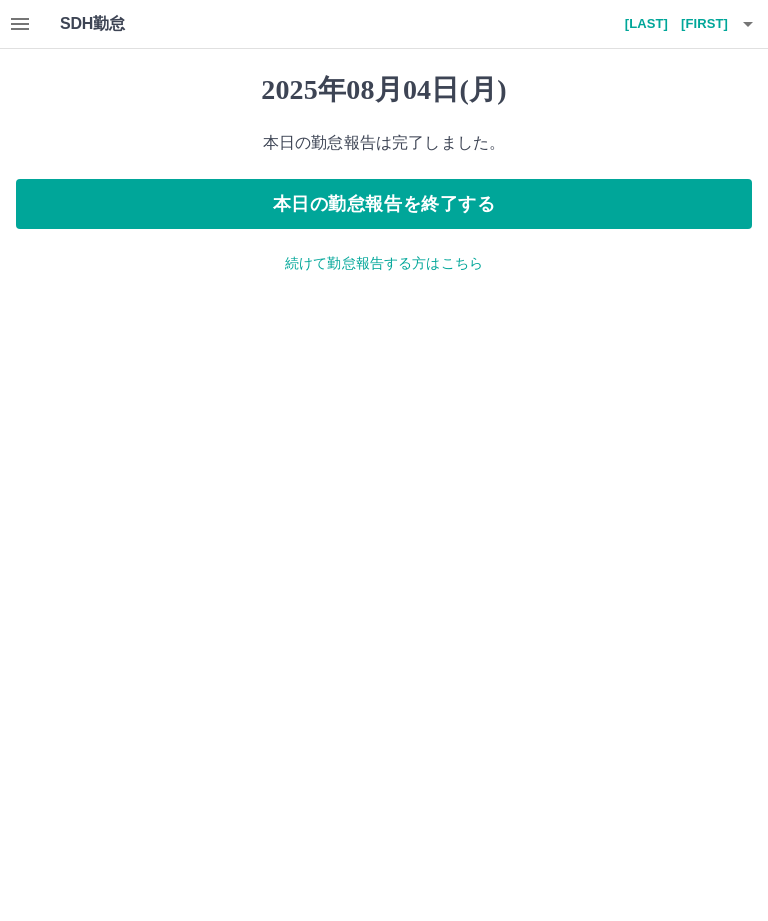 click on "本日の勤怠報告を終了する" at bounding box center (384, 204) 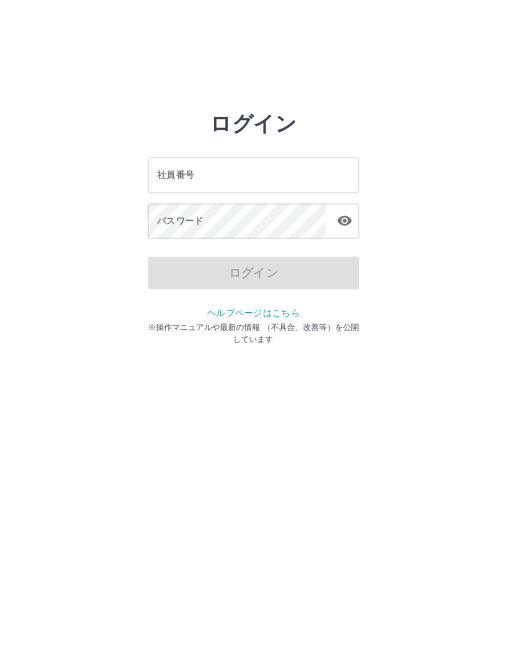 scroll, scrollTop: 0, scrollLeft: 0, axis: both 